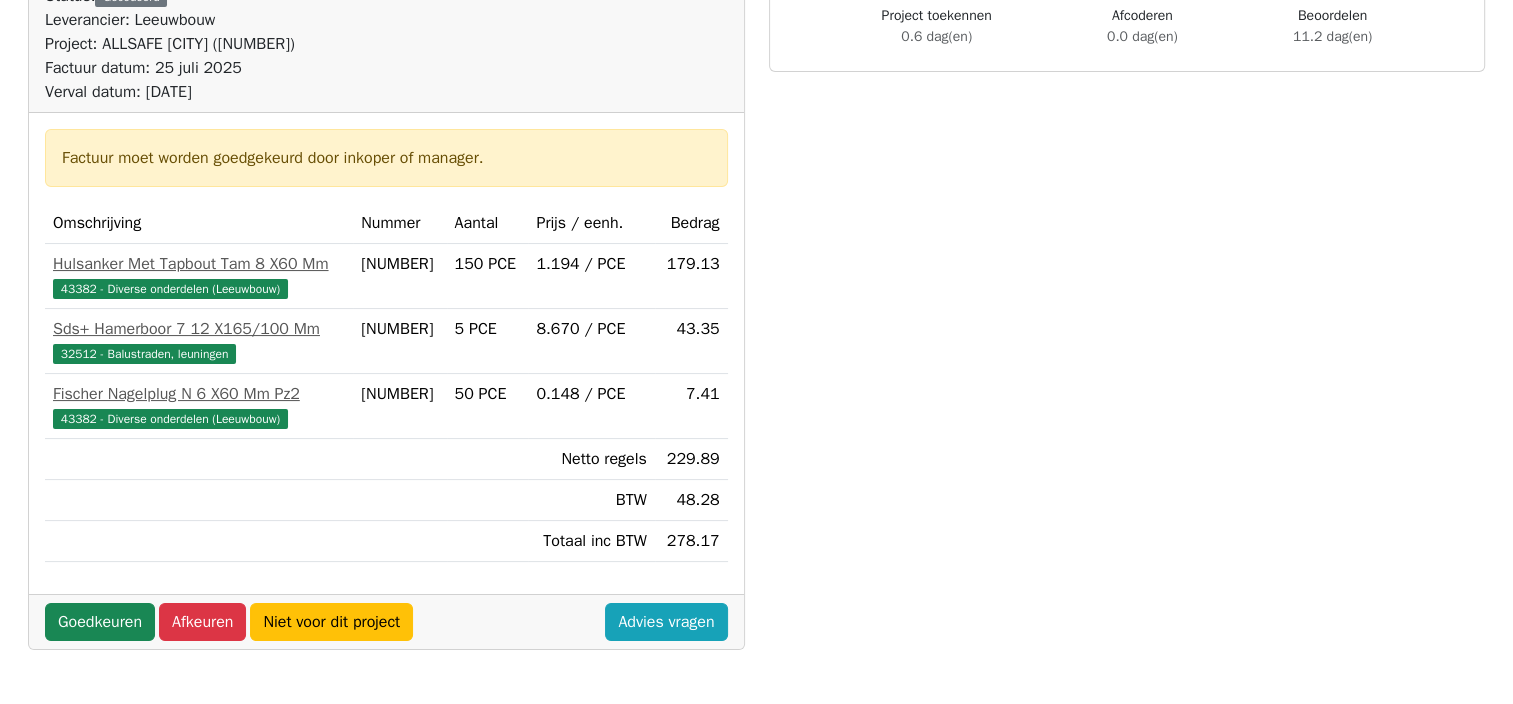 scroll, scrollTop: 300, scrollLeft: 0, axis: vertical 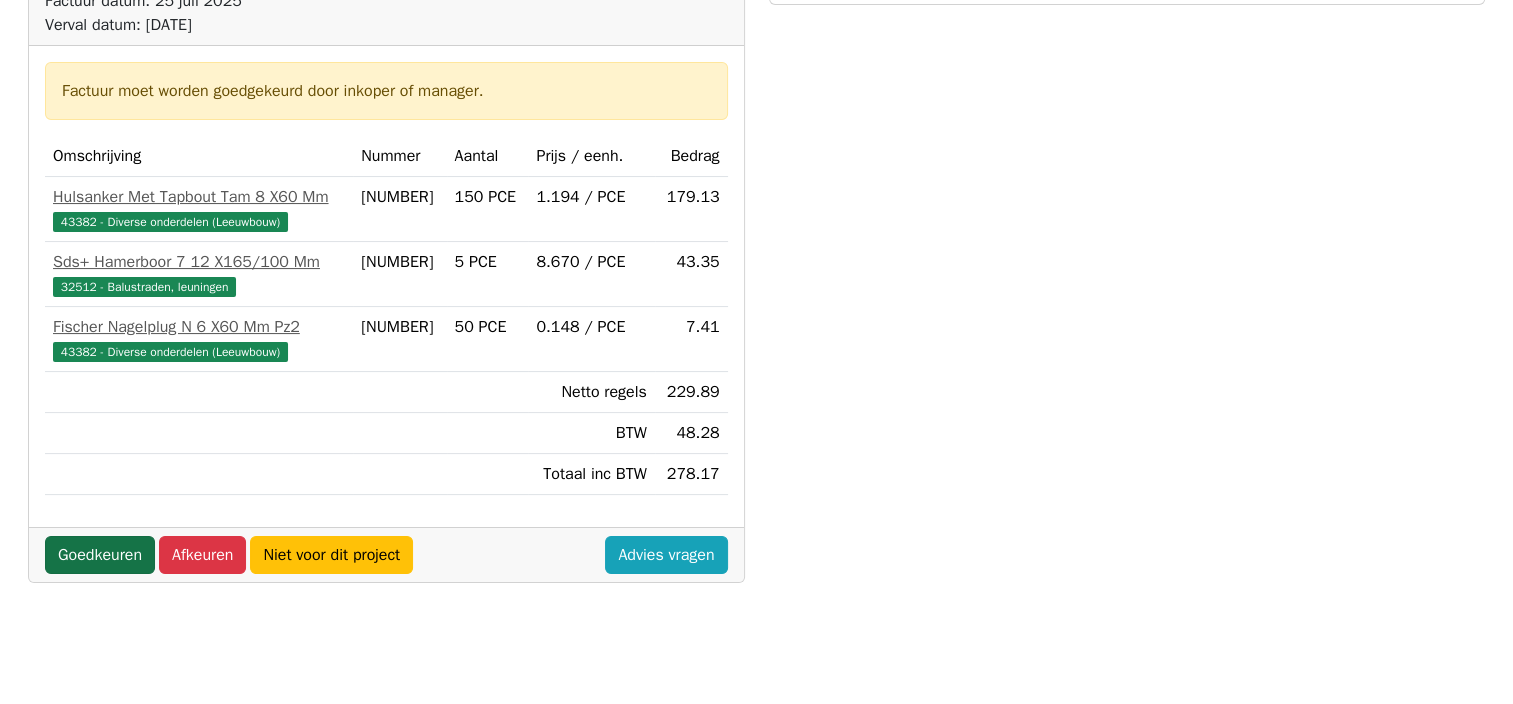 click on "Goedkeuren" at bounding box center (100, 555) 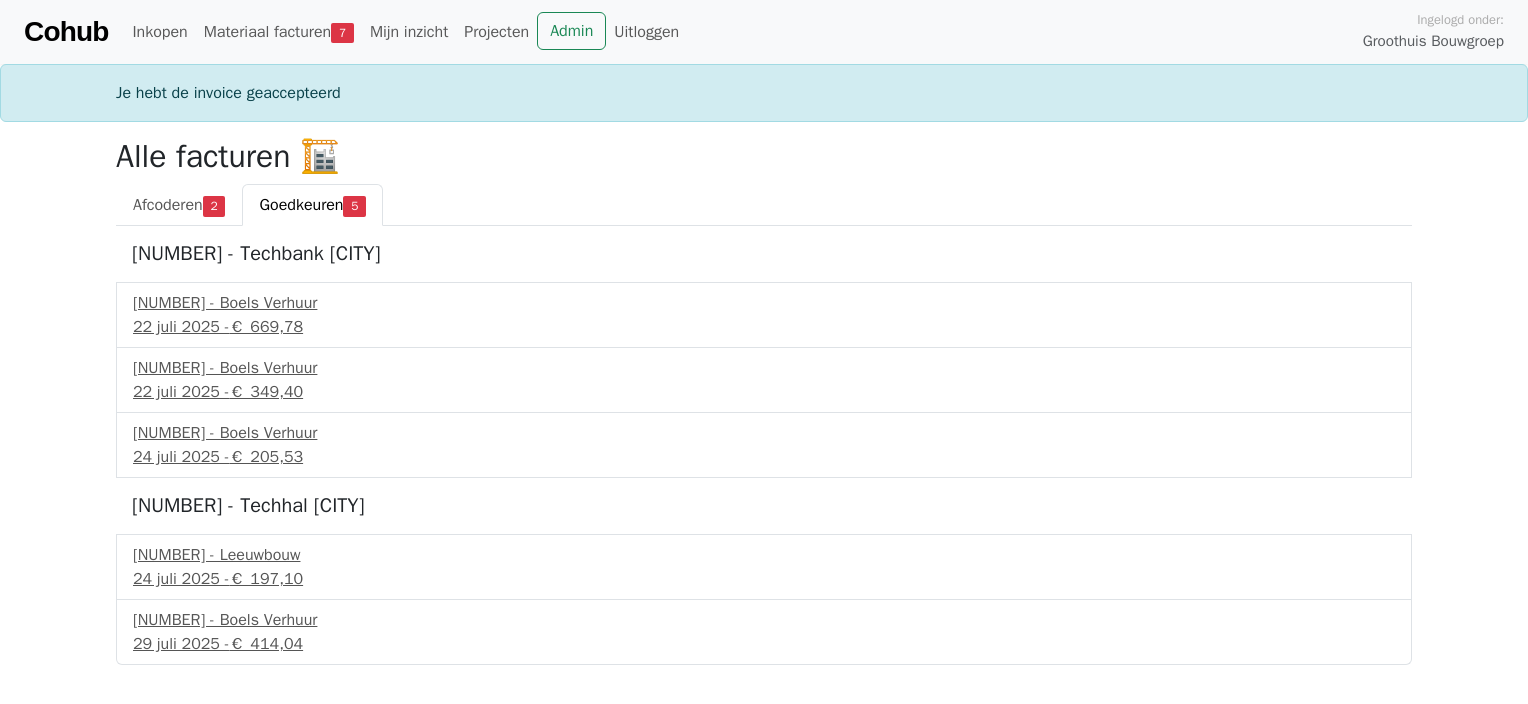 scroll, scrollTop: 0, scrollLeft: 0, axis: both 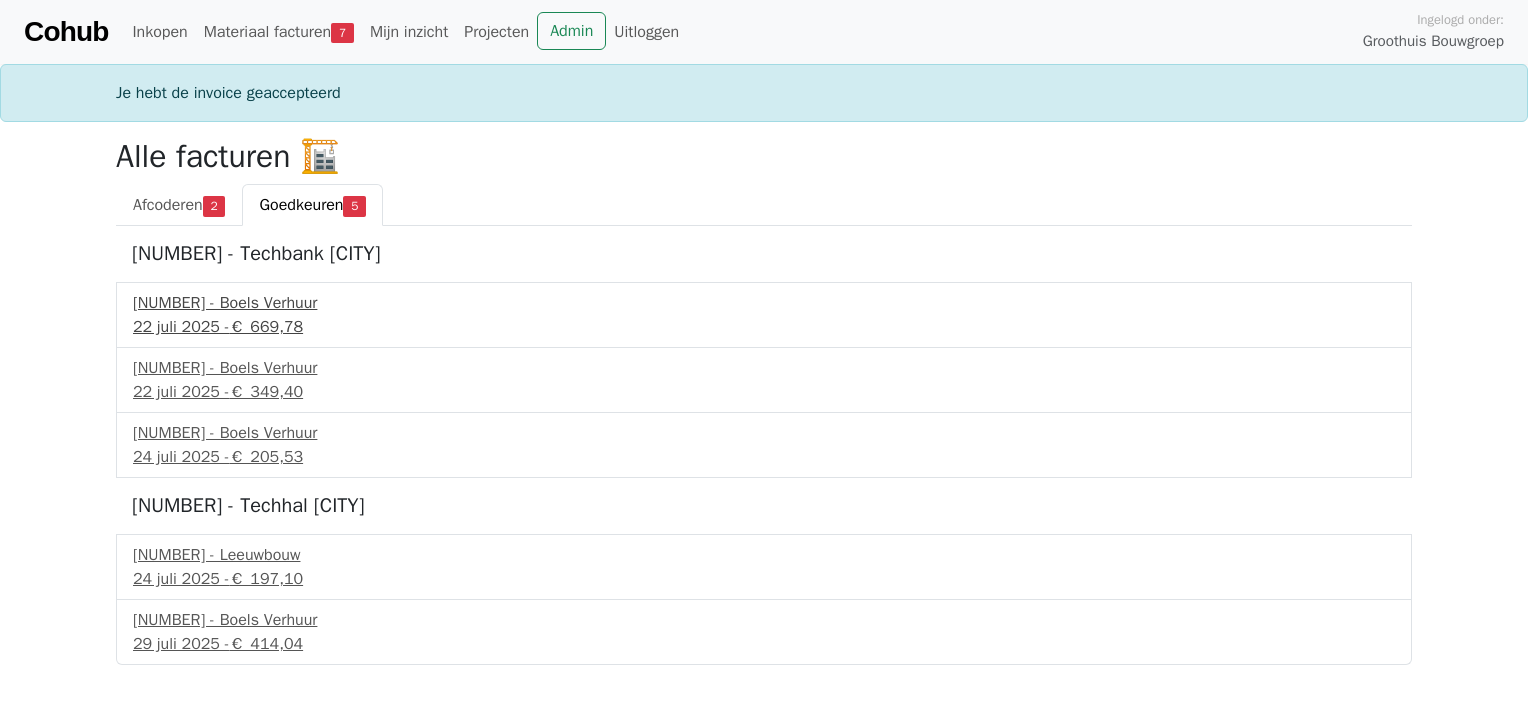 click on "[NUMBER] - Boels Verhuur" at bounding box center (764, 303) 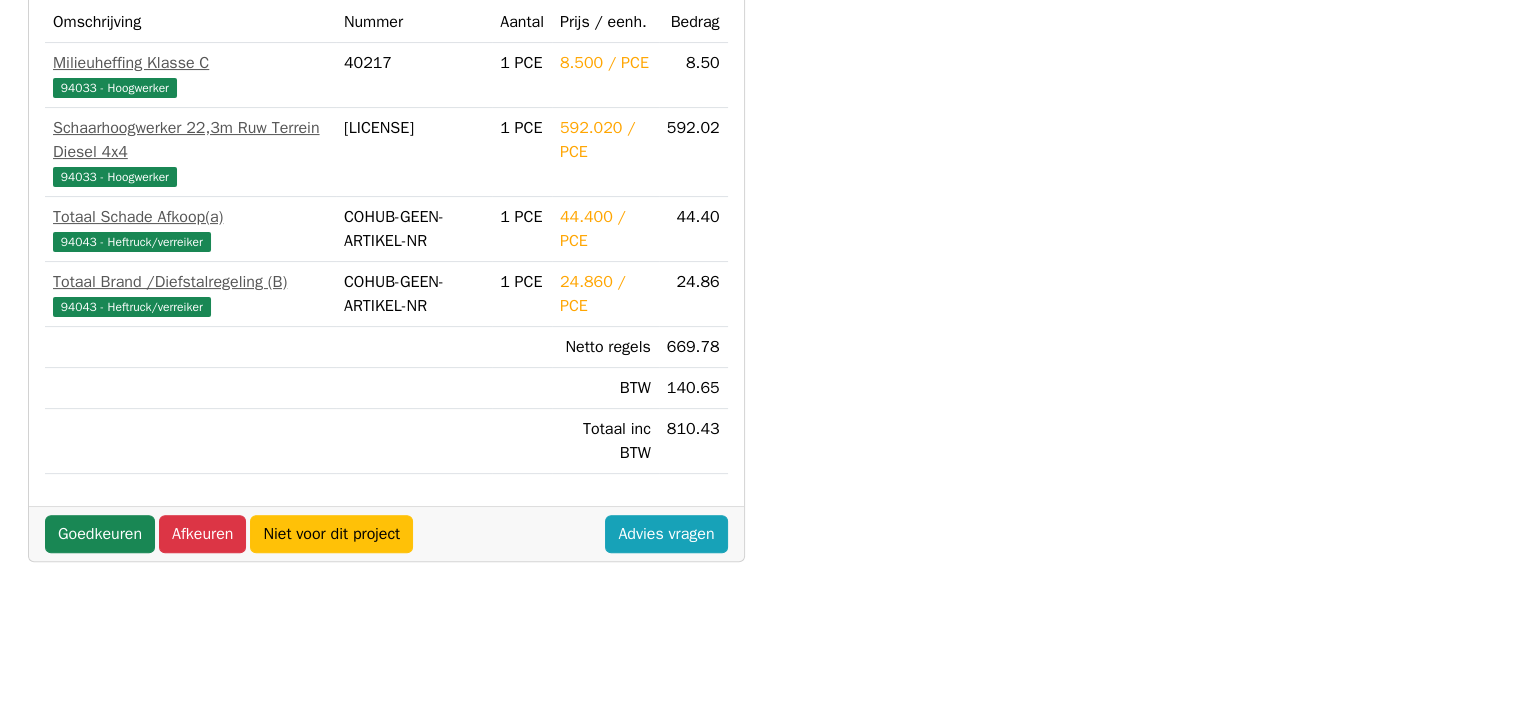 scroll, scrollTop: 600, scrollLeft: 0, axis: vertical 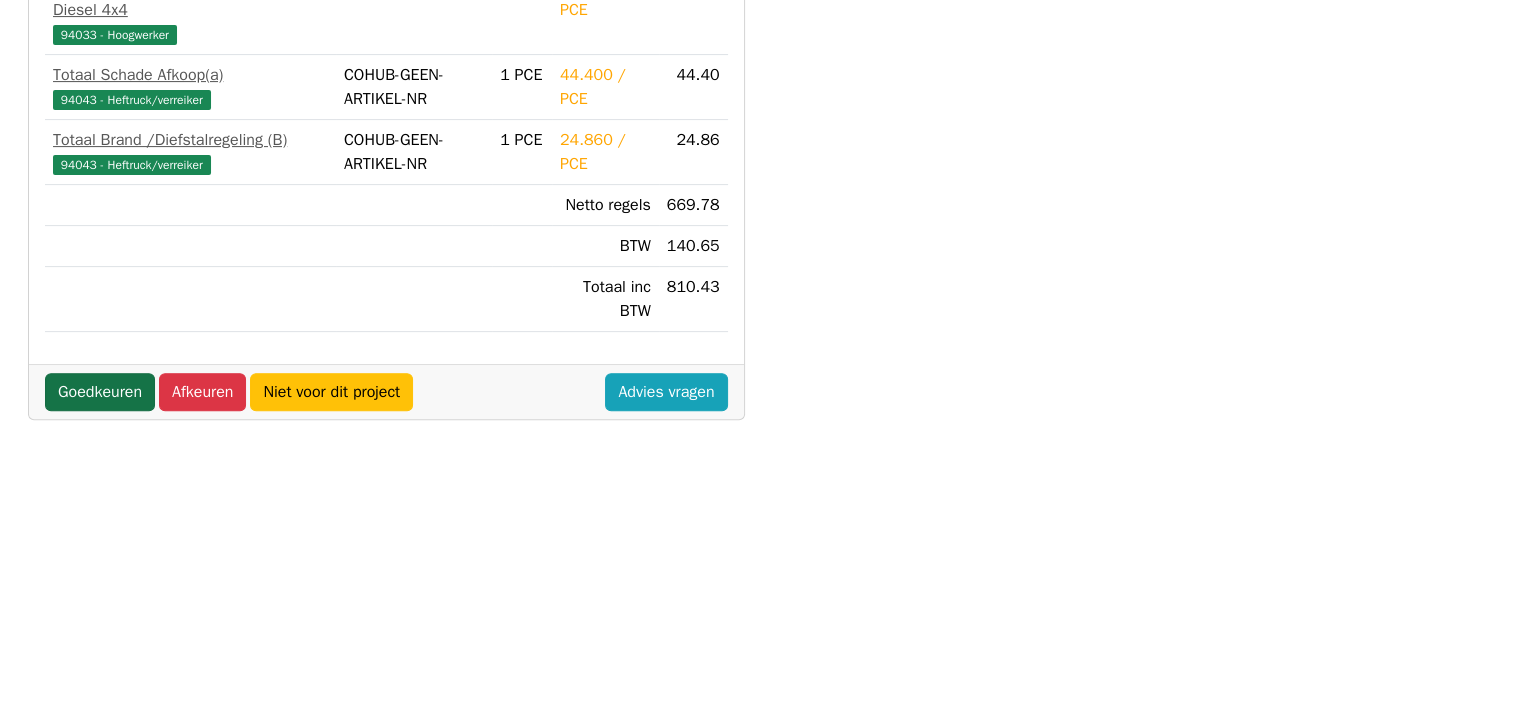 click on "Goedkeuren" at bounding box center [100, 392] 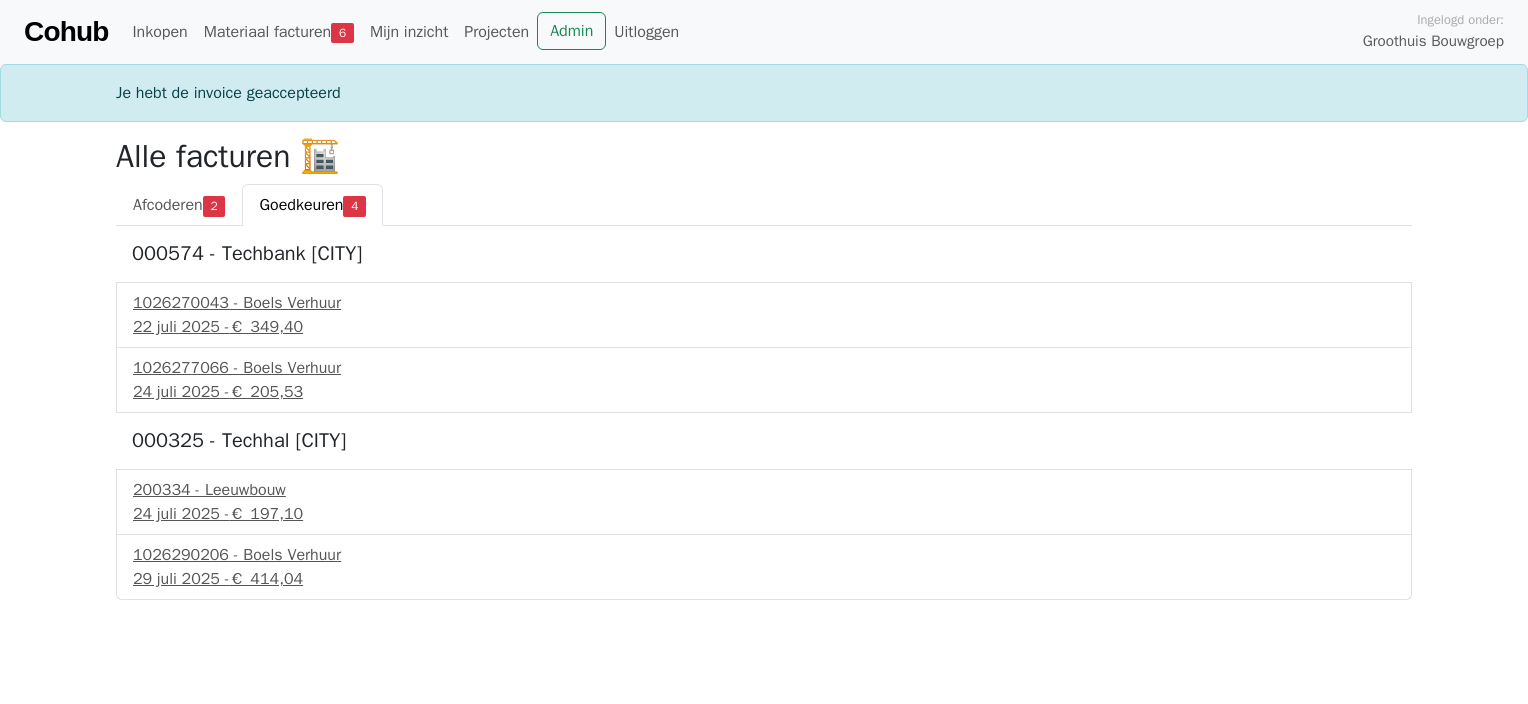scroll, scrollTop: 0, scrollLeft: 0, axis: both 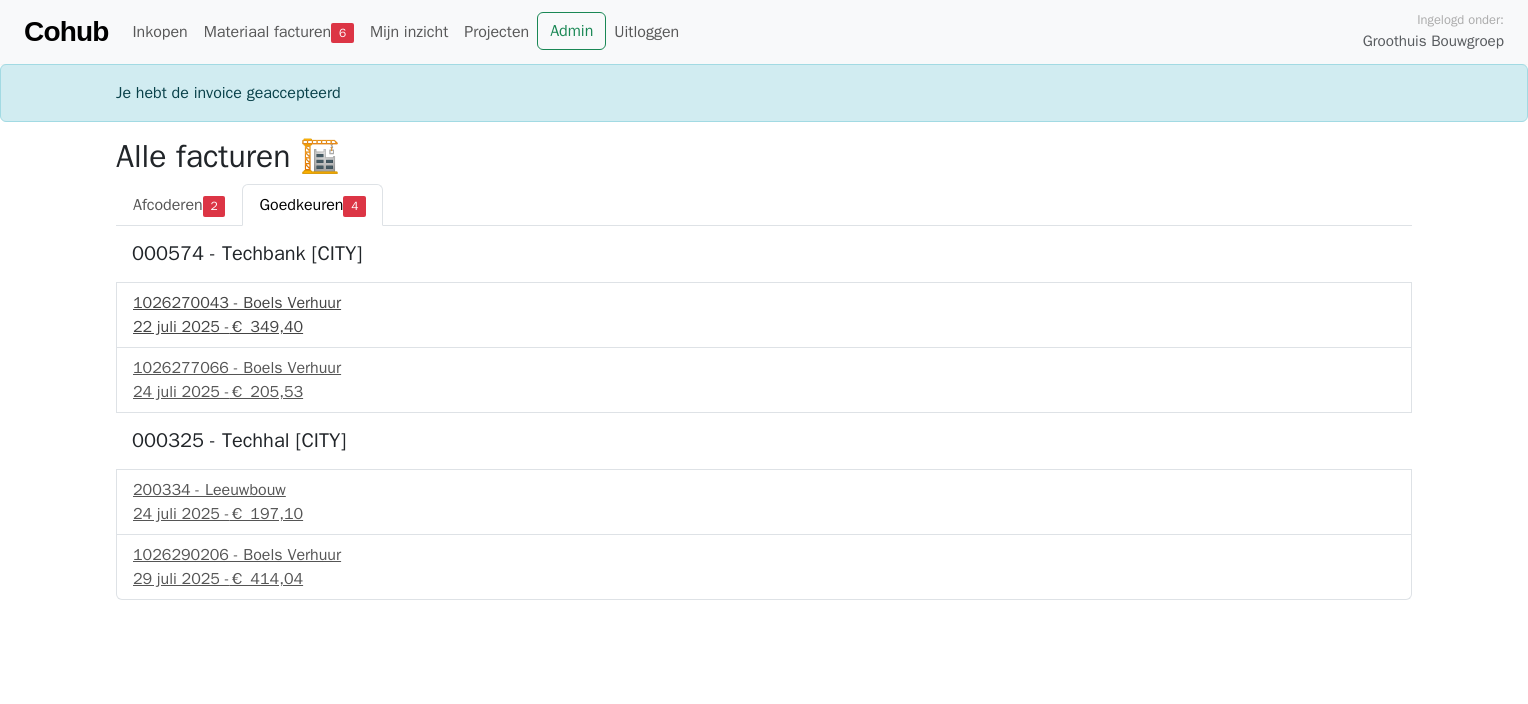 click on "[NUMBER] - Boels Verhuur" at bounding box center [764, 303] 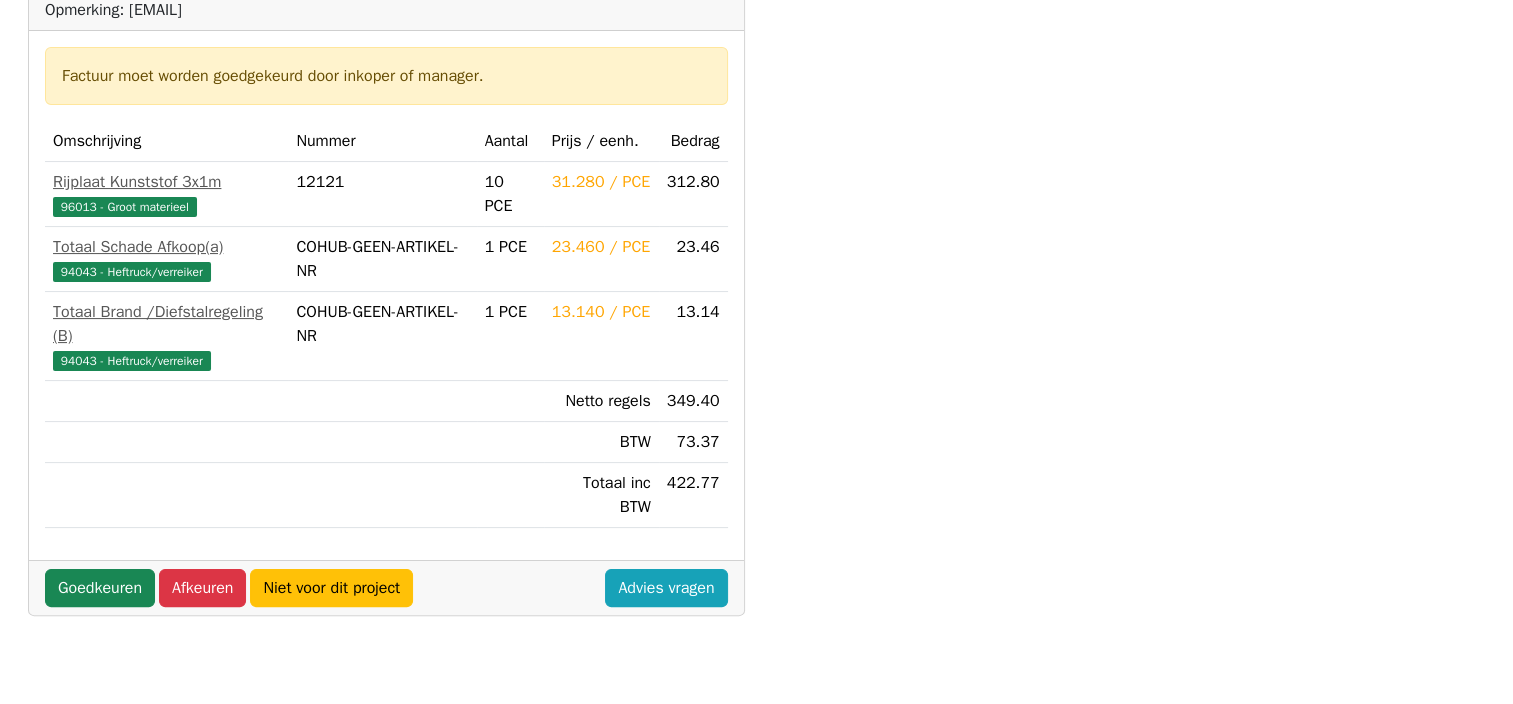 scroll, scrollTop: 400, scrollLeft: 0, axis: vertical 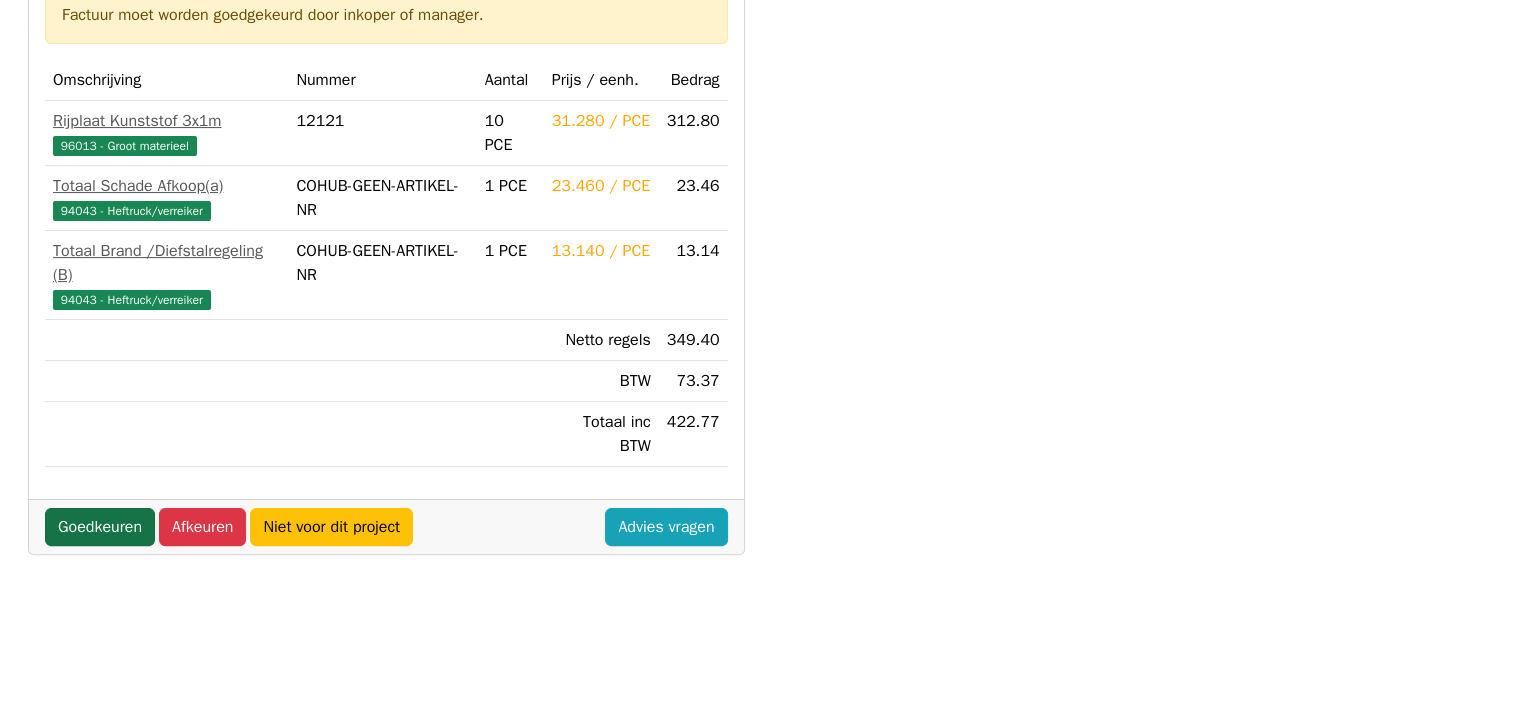 click on "Goedkeuren" at bounding box center (100, 527) 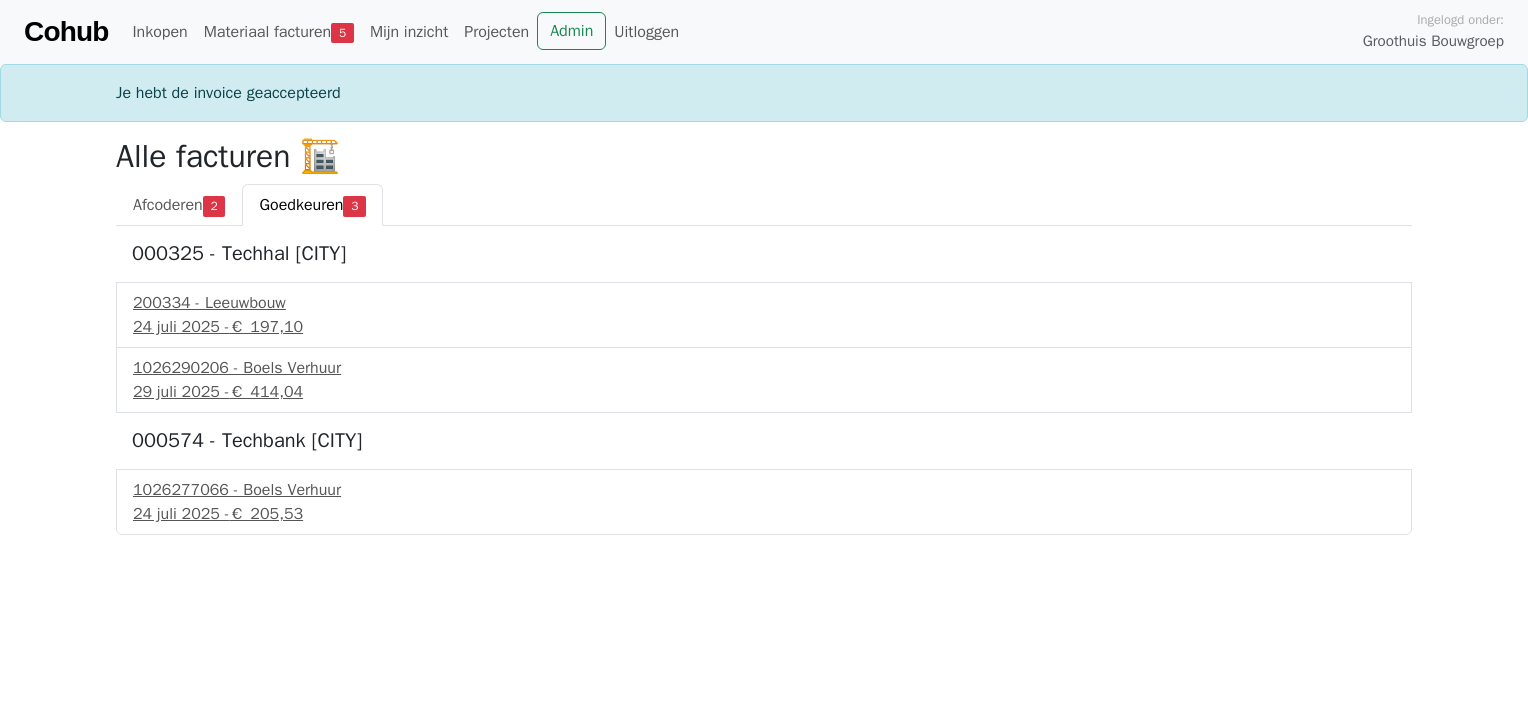 scroll, scrollTop: 0, scrollLeft: 0, axis: both 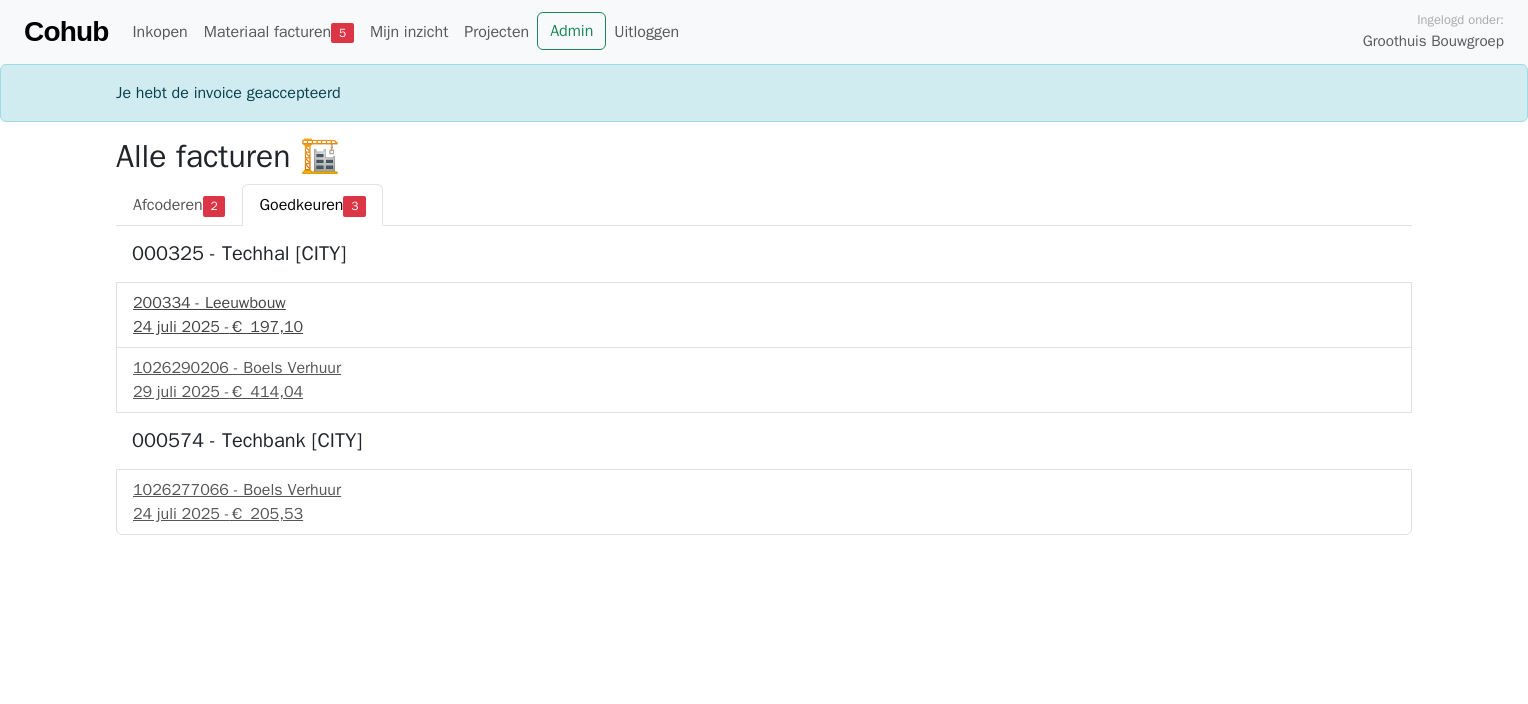 click on "200334 - Leeuwbouw" at bounding box center [764, 303] 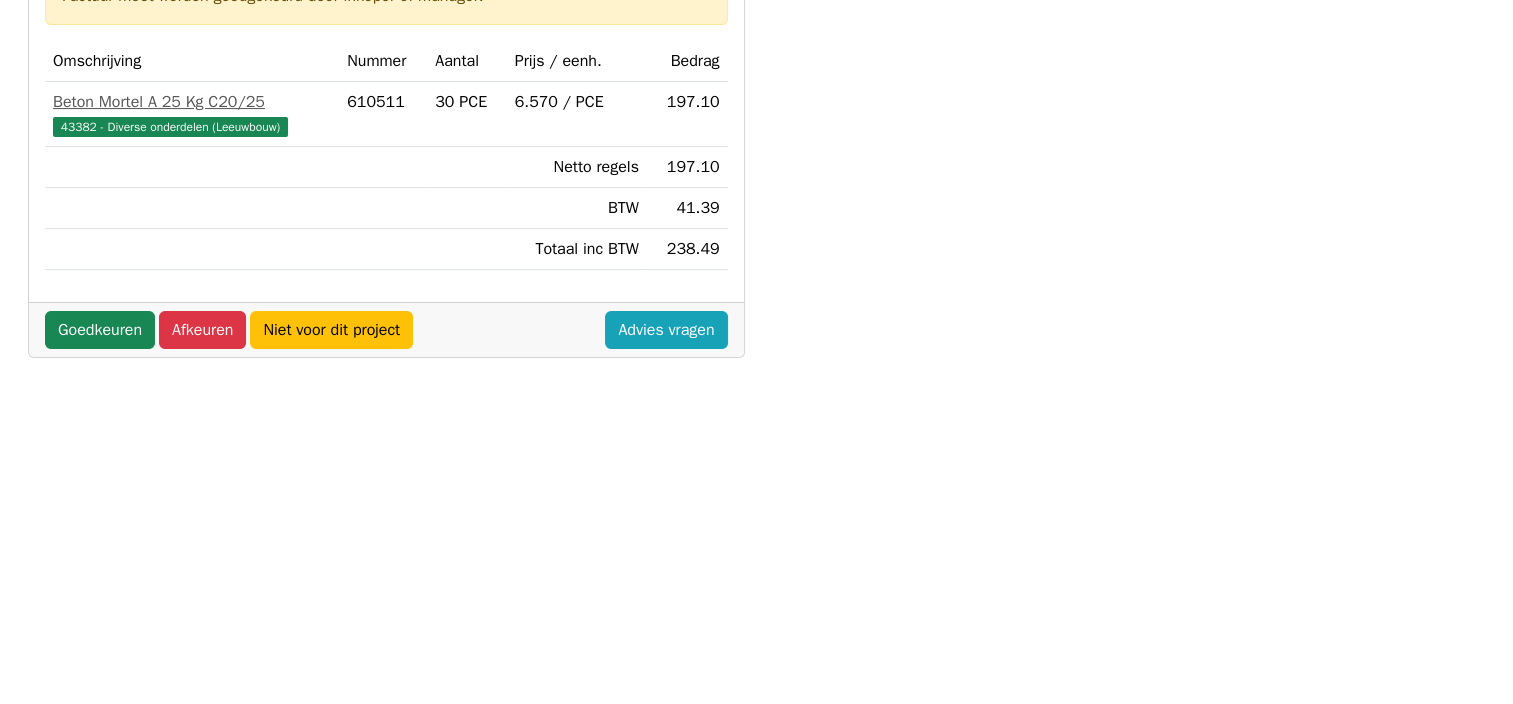 scroll, scrollTop: 400, scrollLeft: 0, axis: vertical 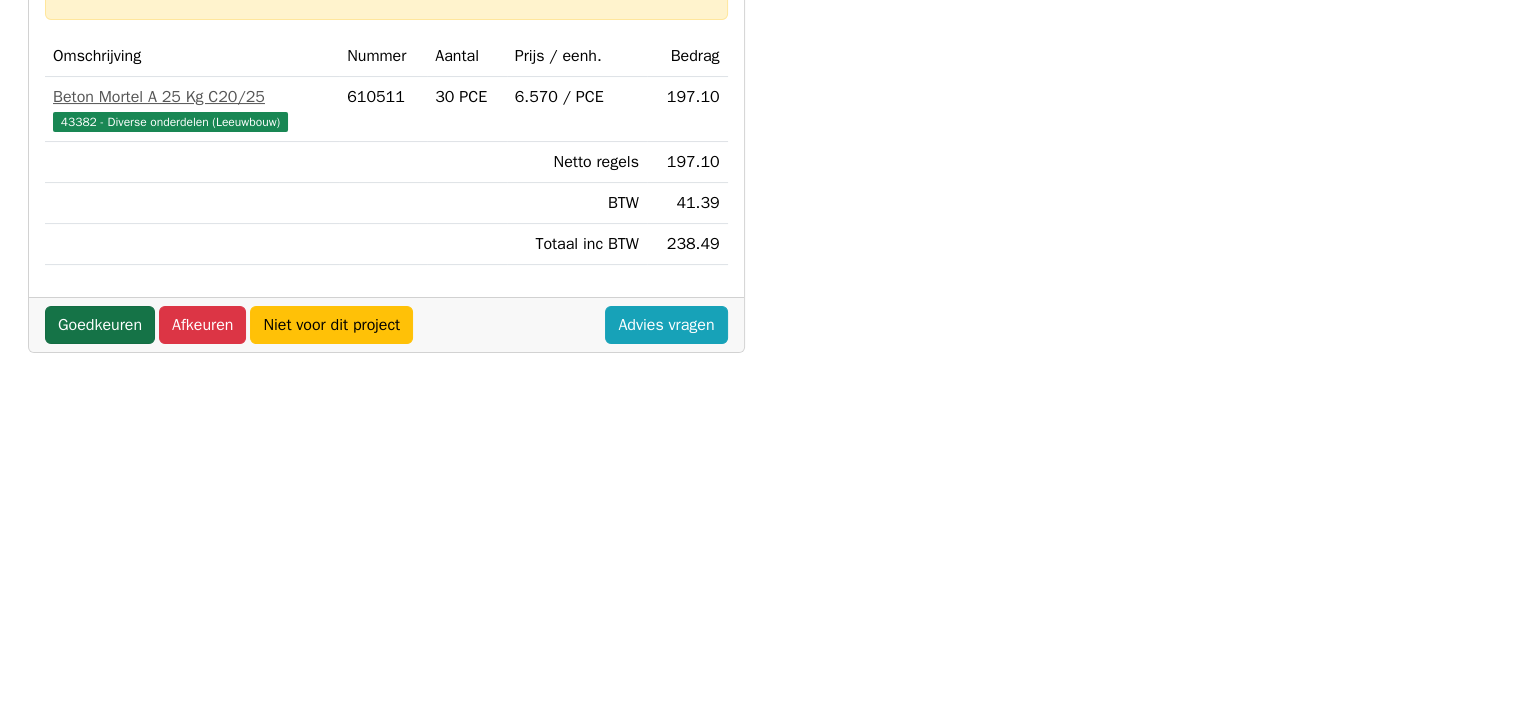 click on "Goedkeuren" at bounding box center (100, 325) 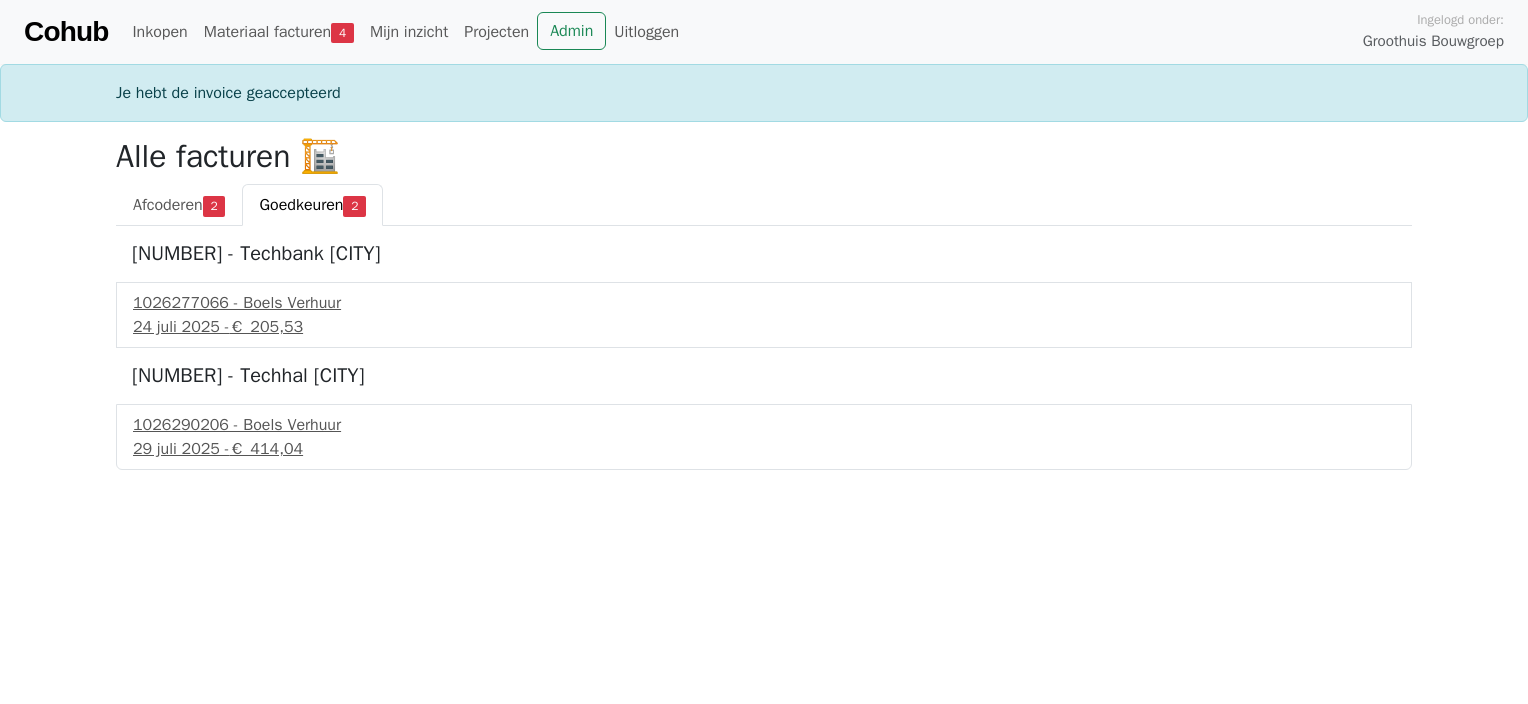 scroll, scrollTop: 0, scrollLeft: 0, axis: both 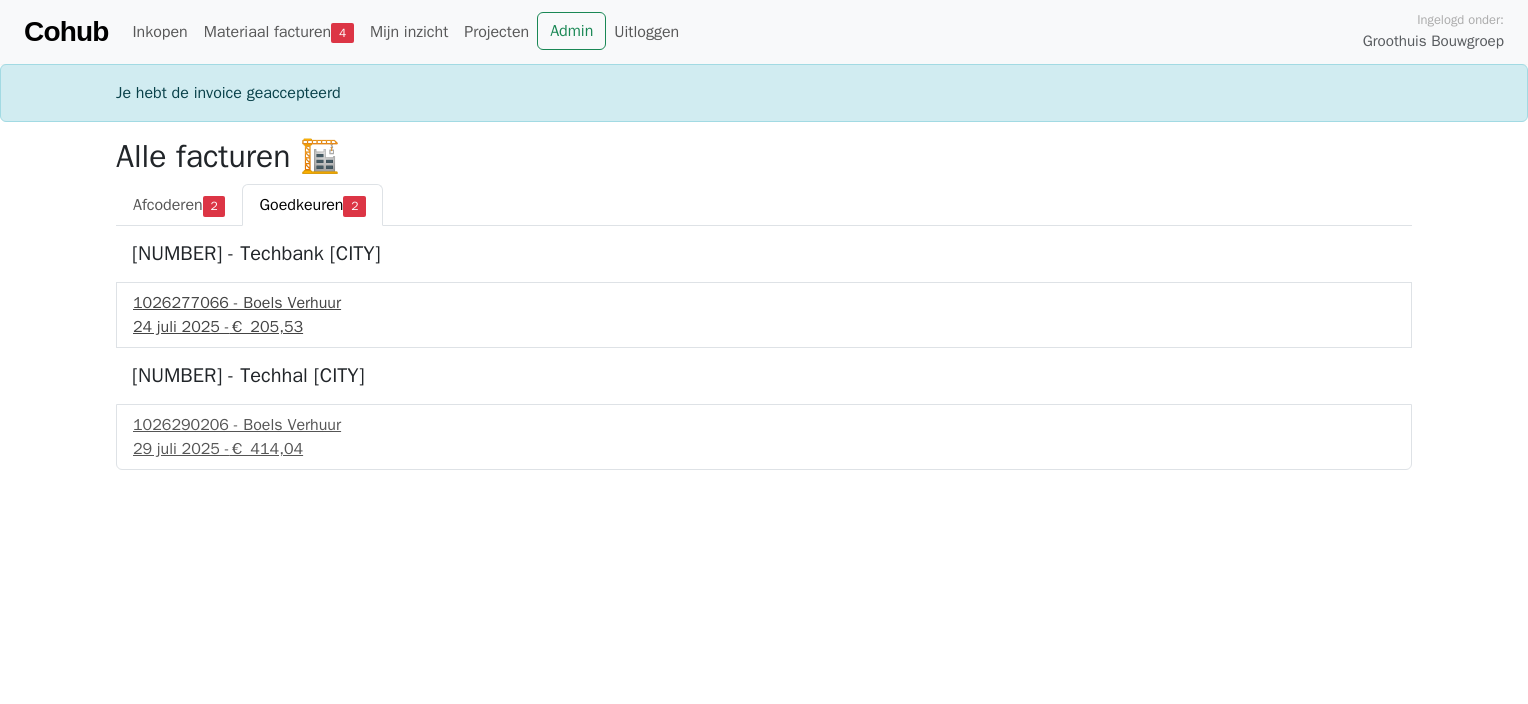 click on "1026277066 - Boels Verhuur" at bounding box center [764, 303] 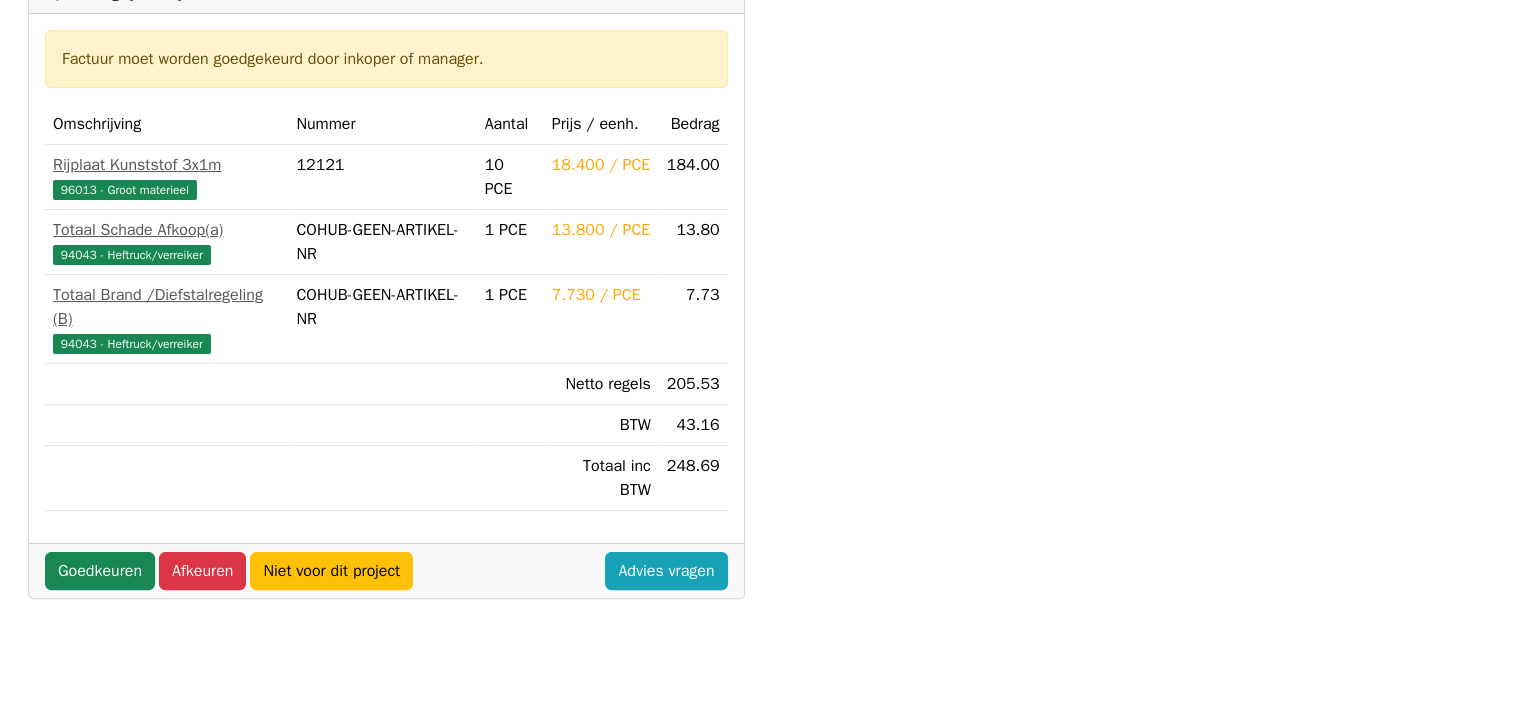 scroll, scrollTop: 400, scrollLeft: 0, axis: vertical 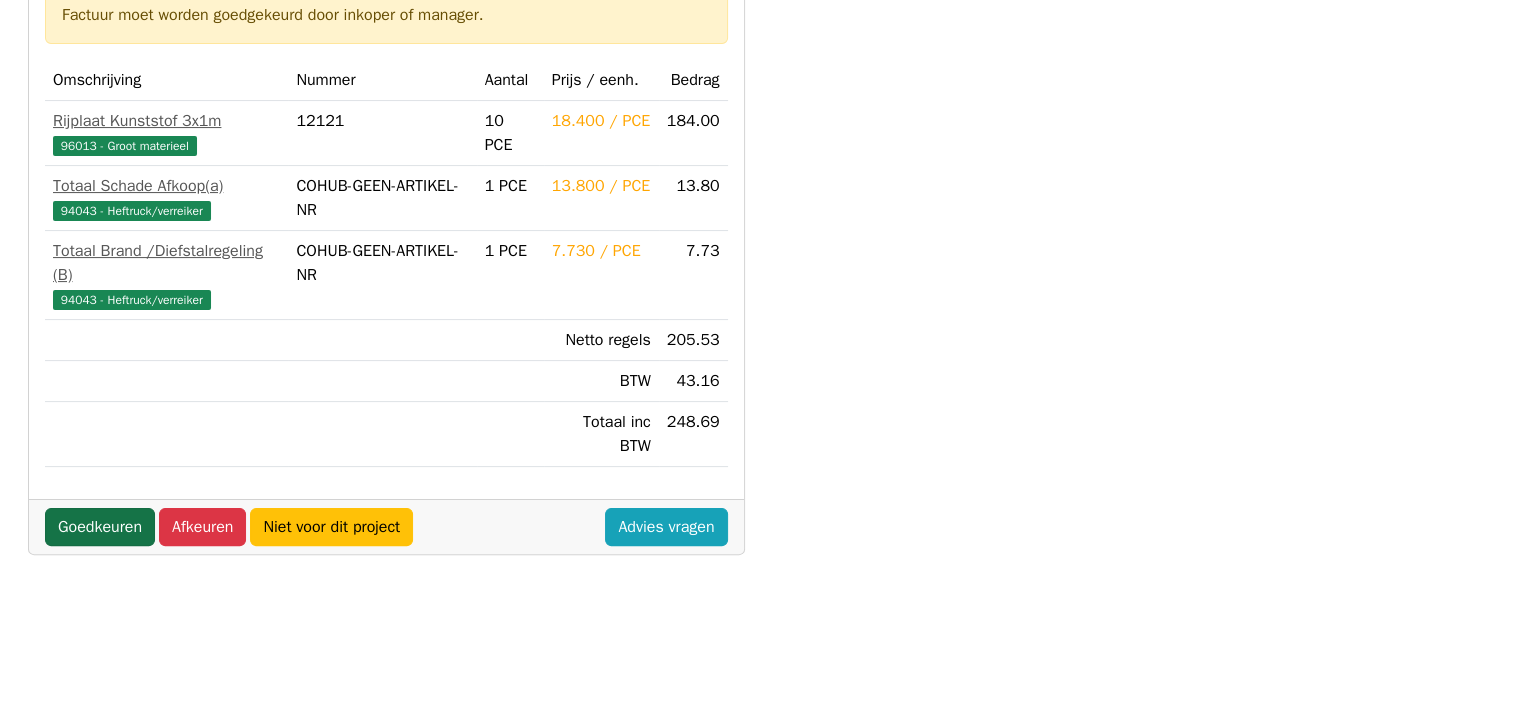 click on "Goedkeuren" at bounding box center (100, 527) 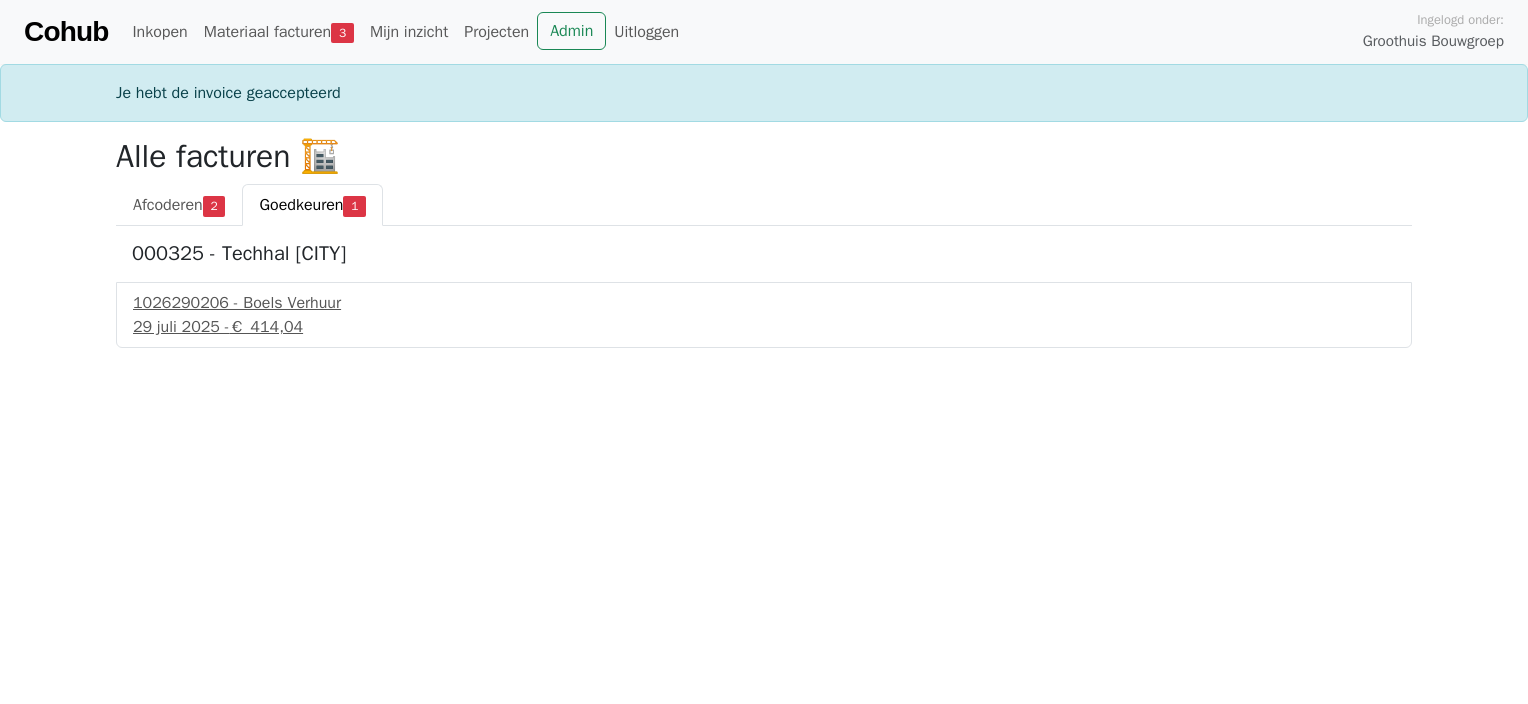scroll, scrollTop: 0, scrollLeft: 0, axis: both 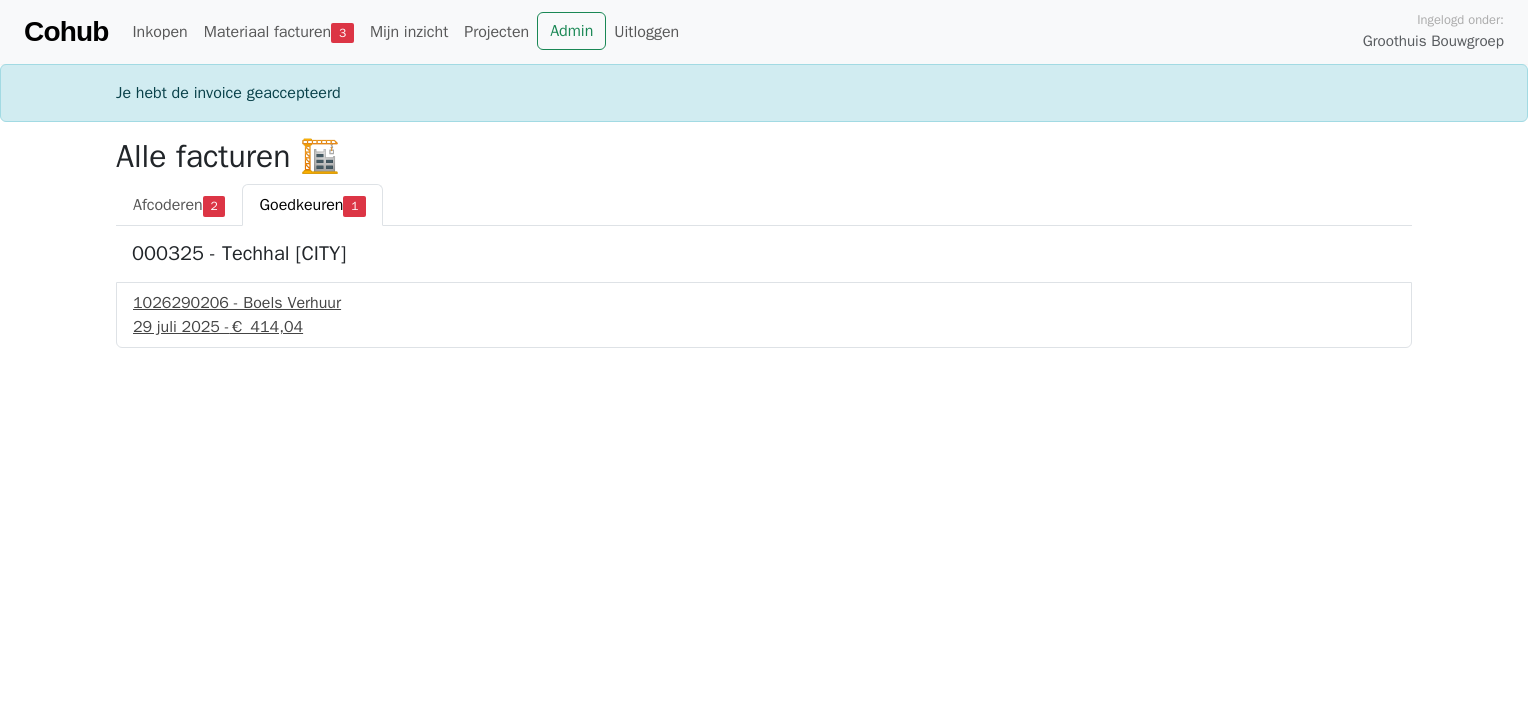 click on "1026290206 - Boels Verhuur" at bounding box center (764, 303) 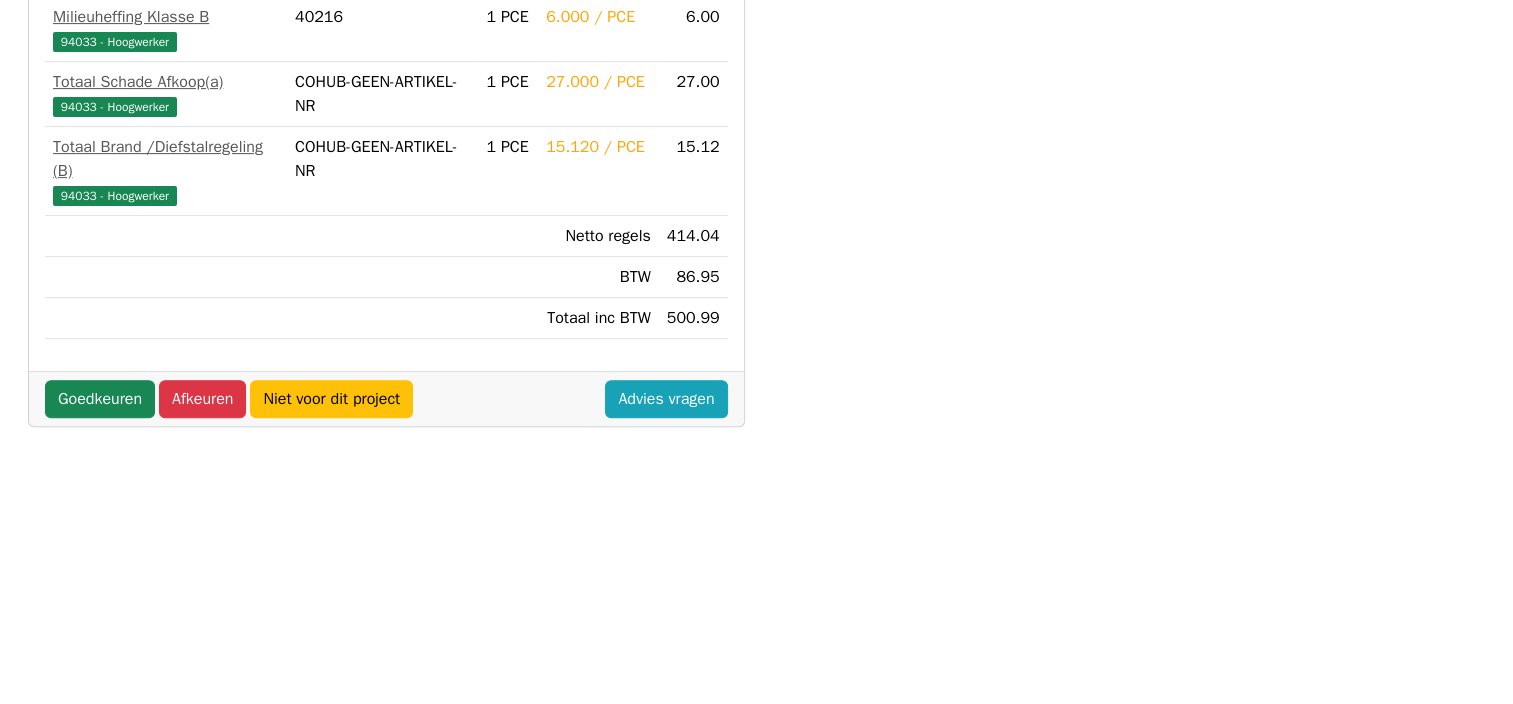 scroll, scrollTop: 700, scrollLeft: 0, axis: vertical 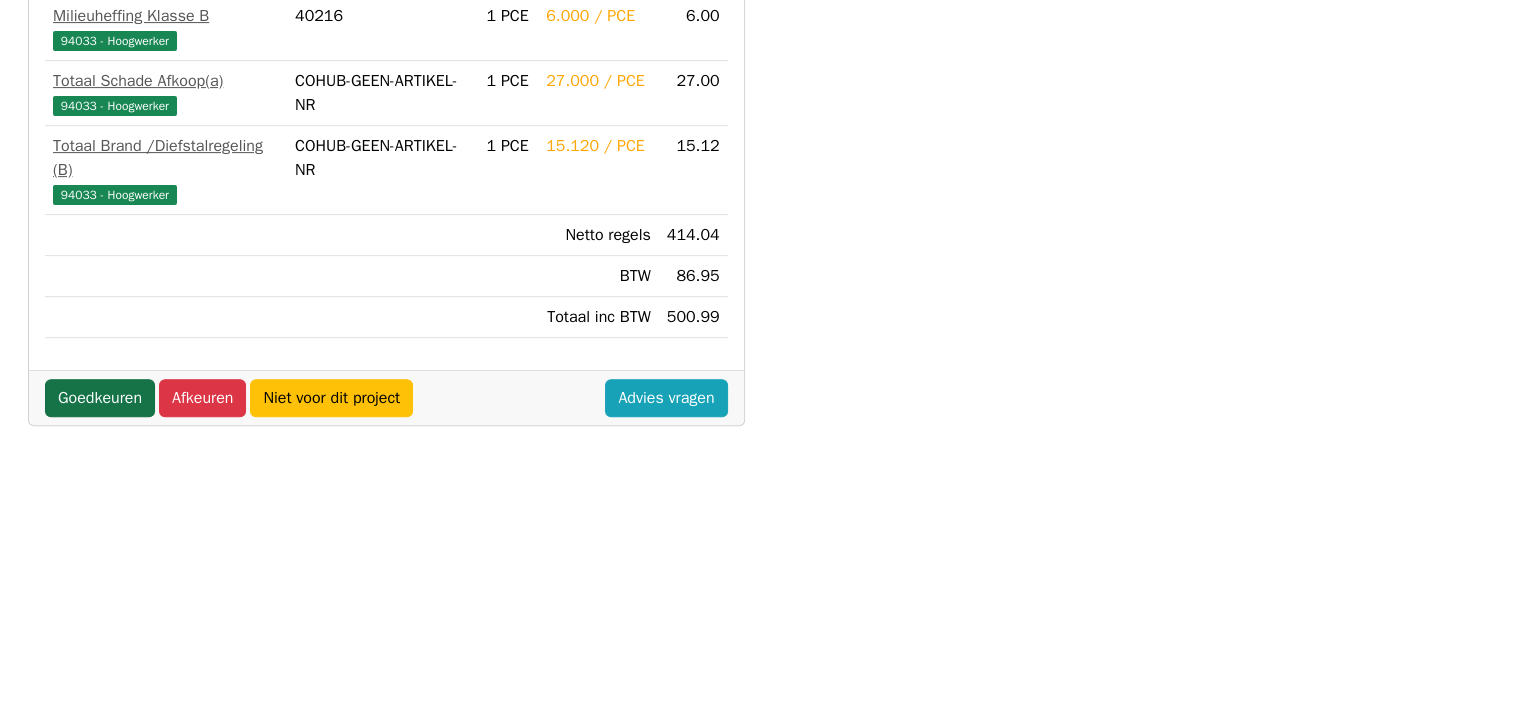 click on "Goedkeuren" at bounding box center [100, 398] 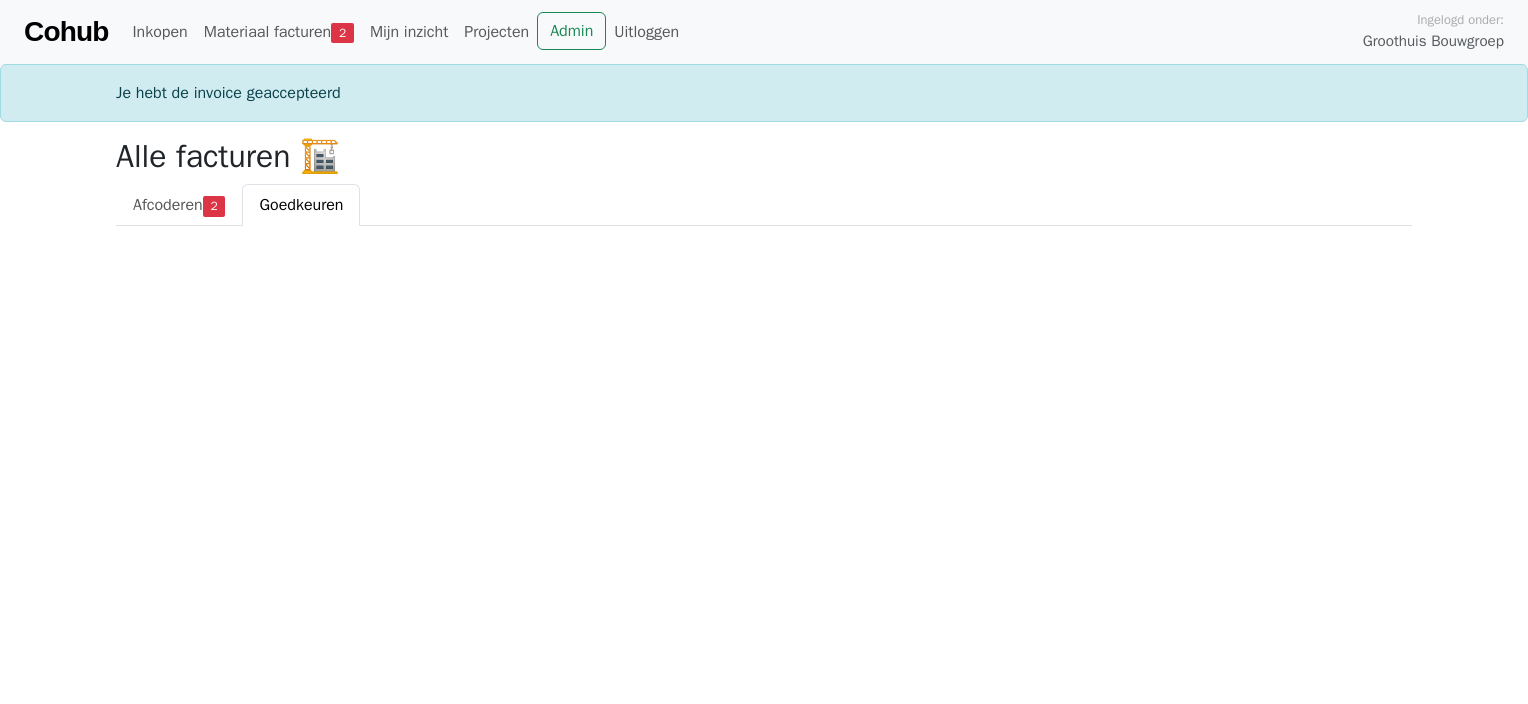 scroll, scrollTop: 0, scrollLeft: 0, axis: both 